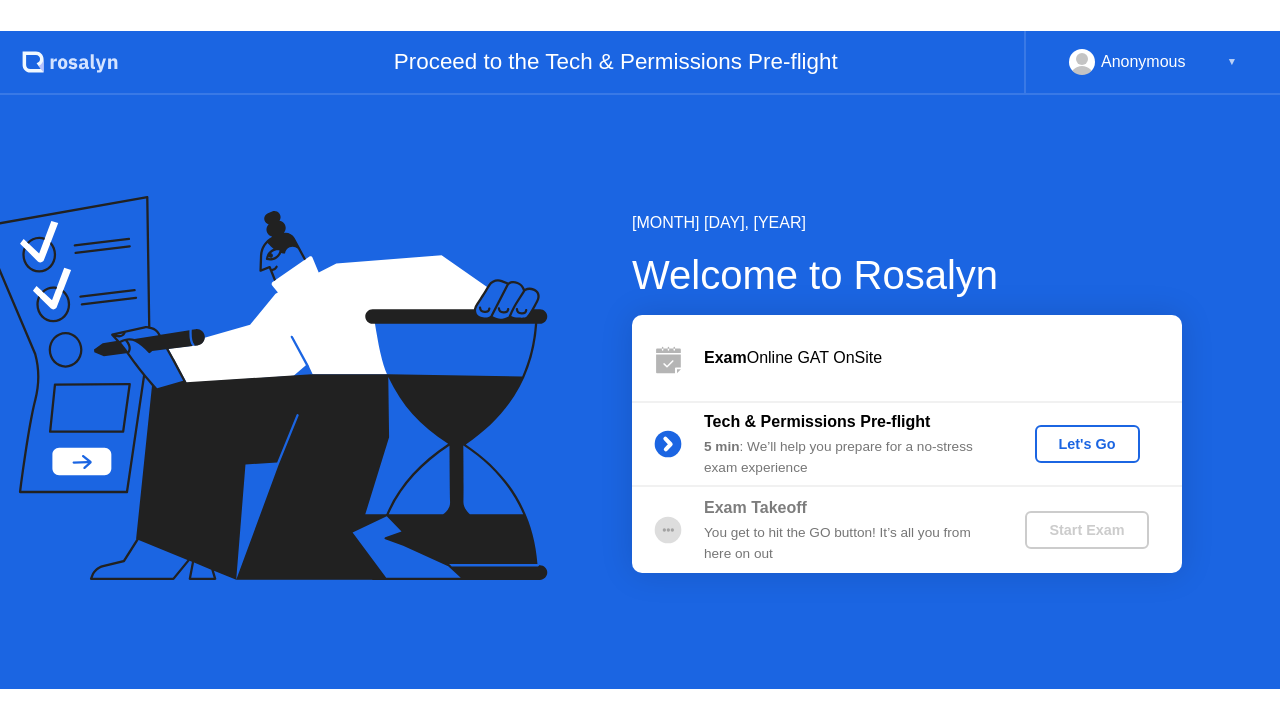 scroll, scrollTop: 0, scrollLeft: 0, axis: both 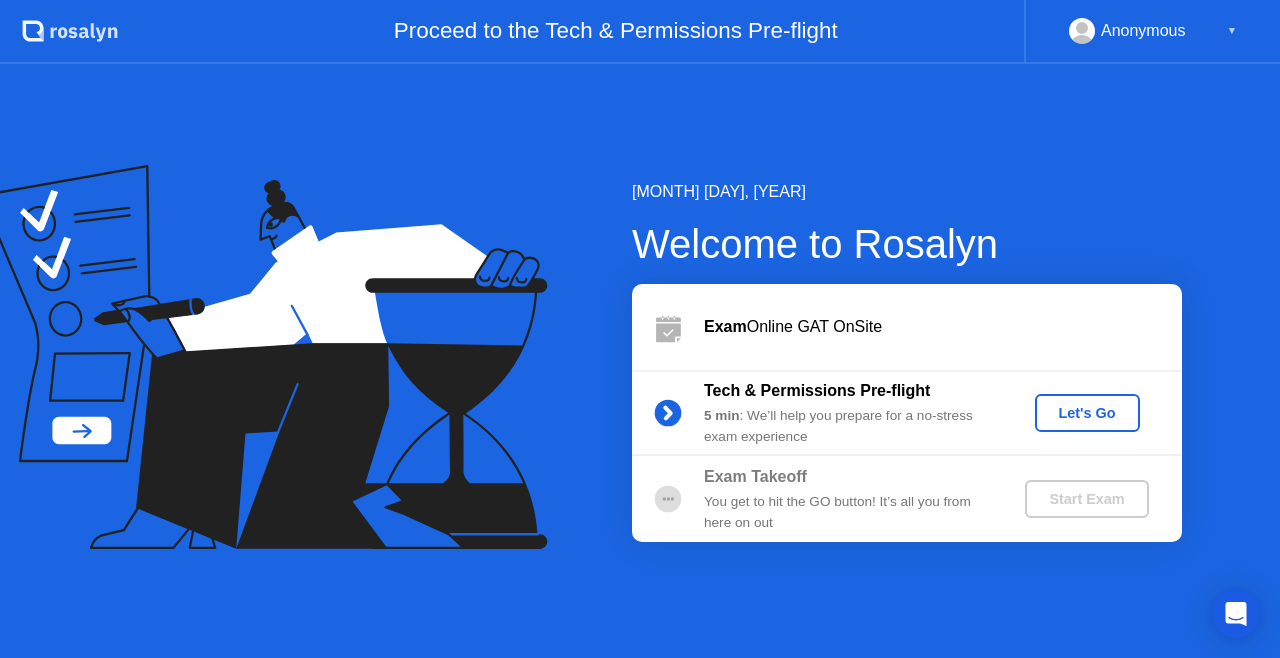 click on "Let's Go" 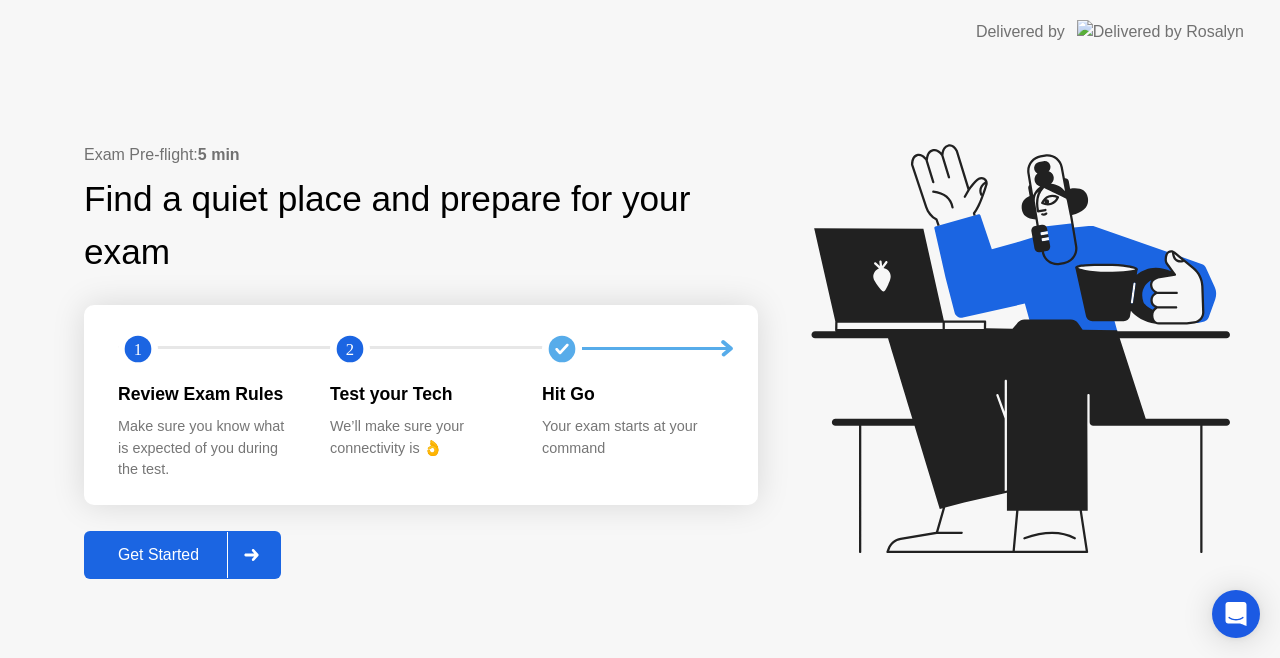 click on "Get Started" 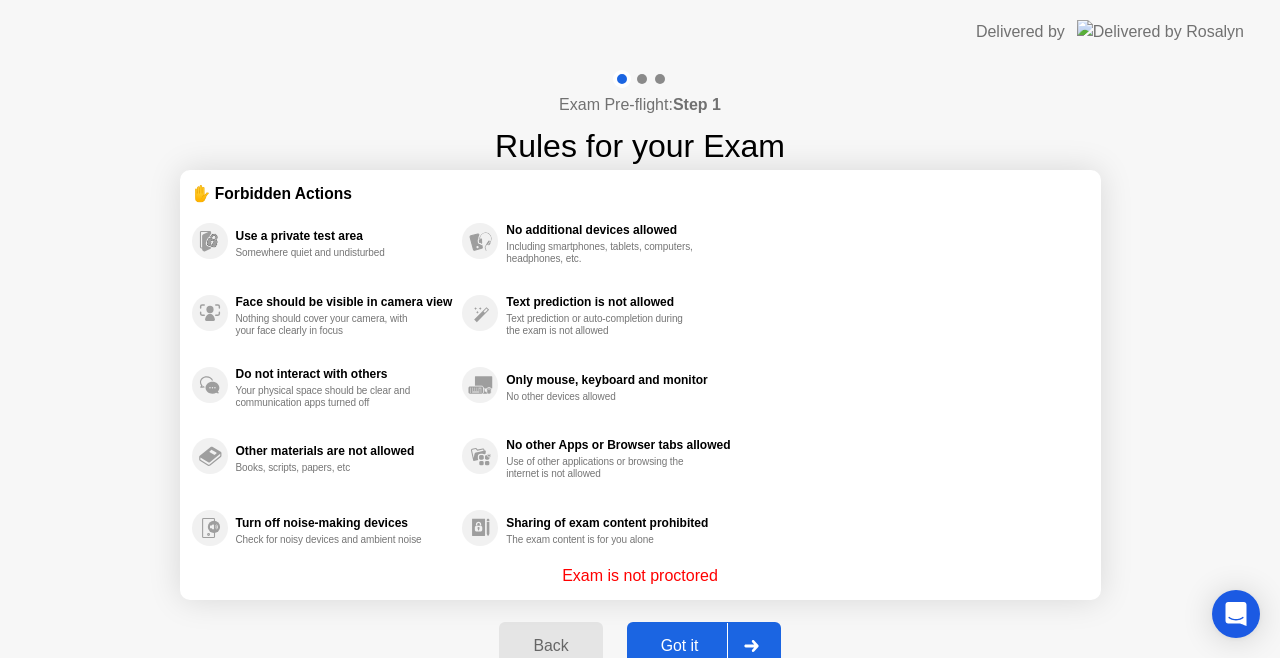 click on "Got it" 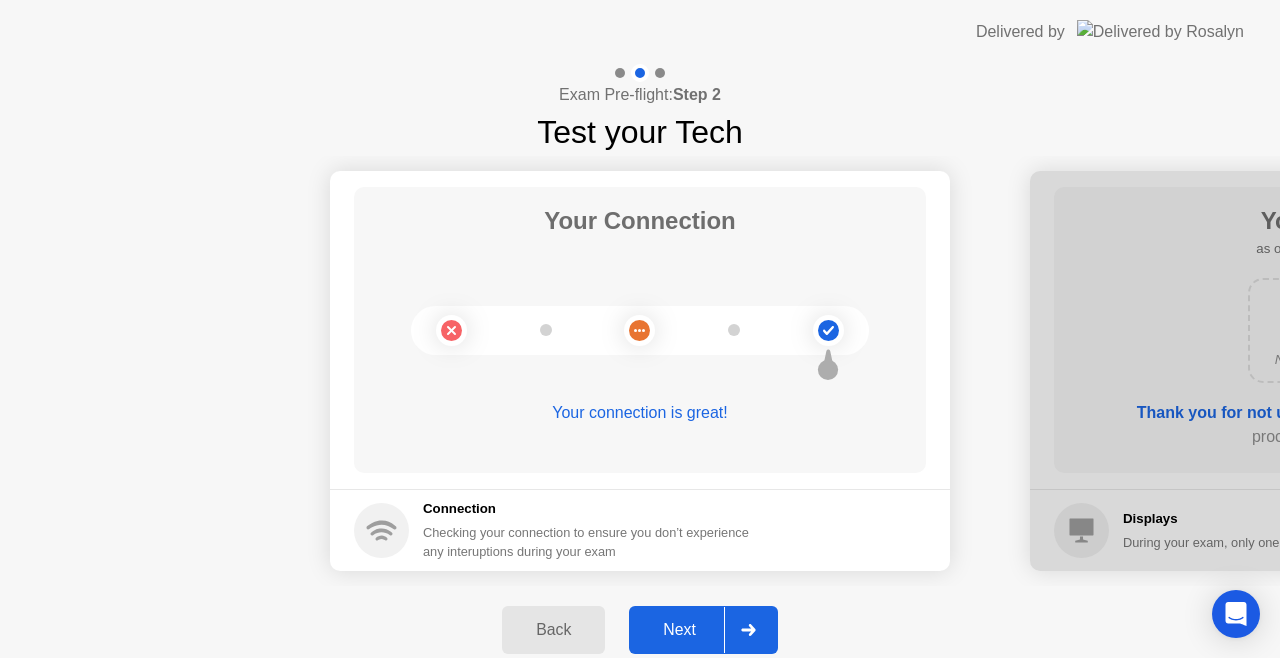 click on "Next" 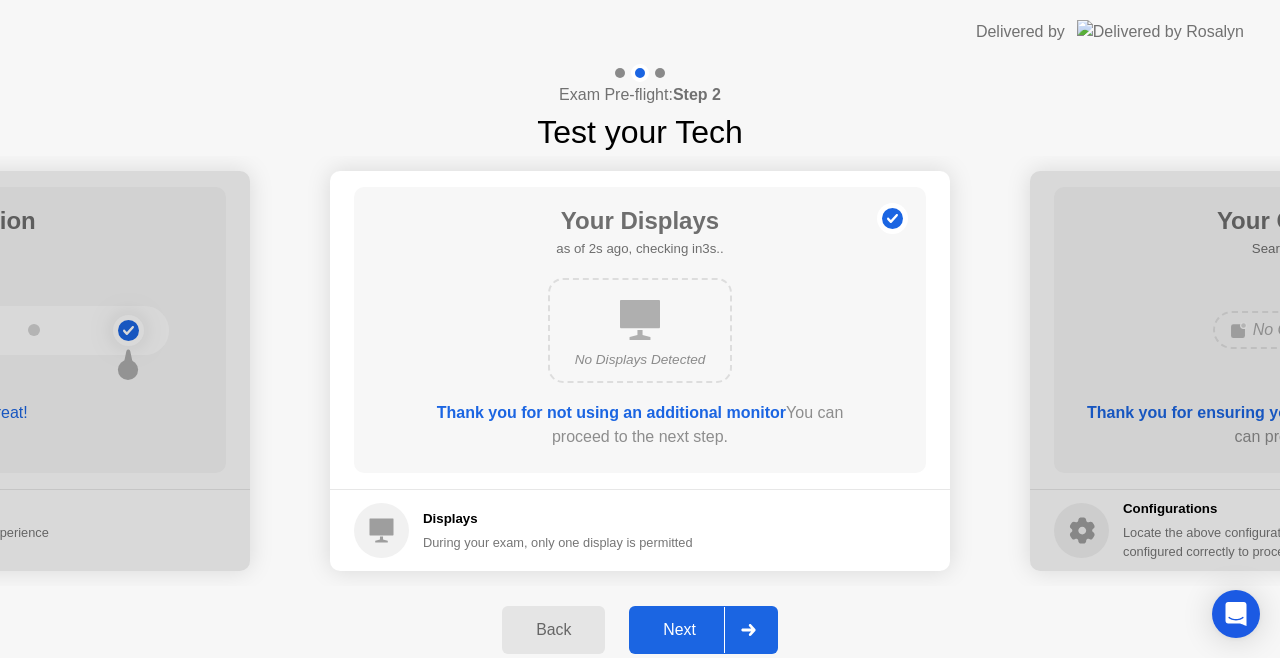 click on "Next" 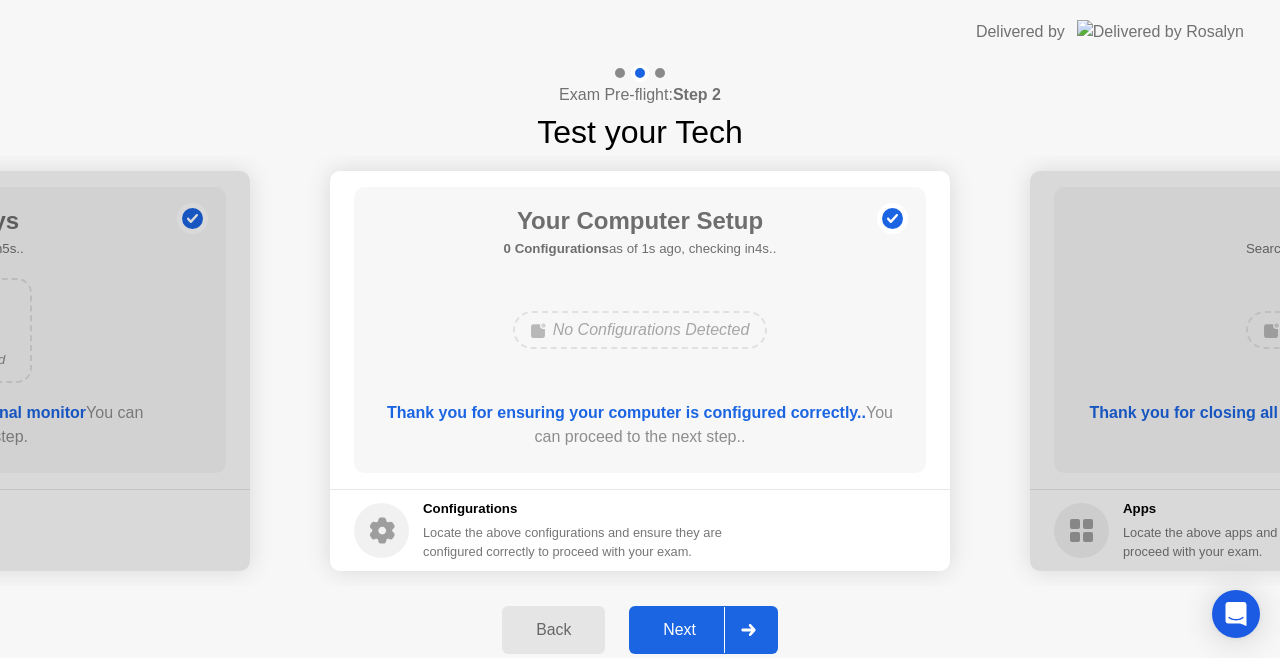 click on "Next" 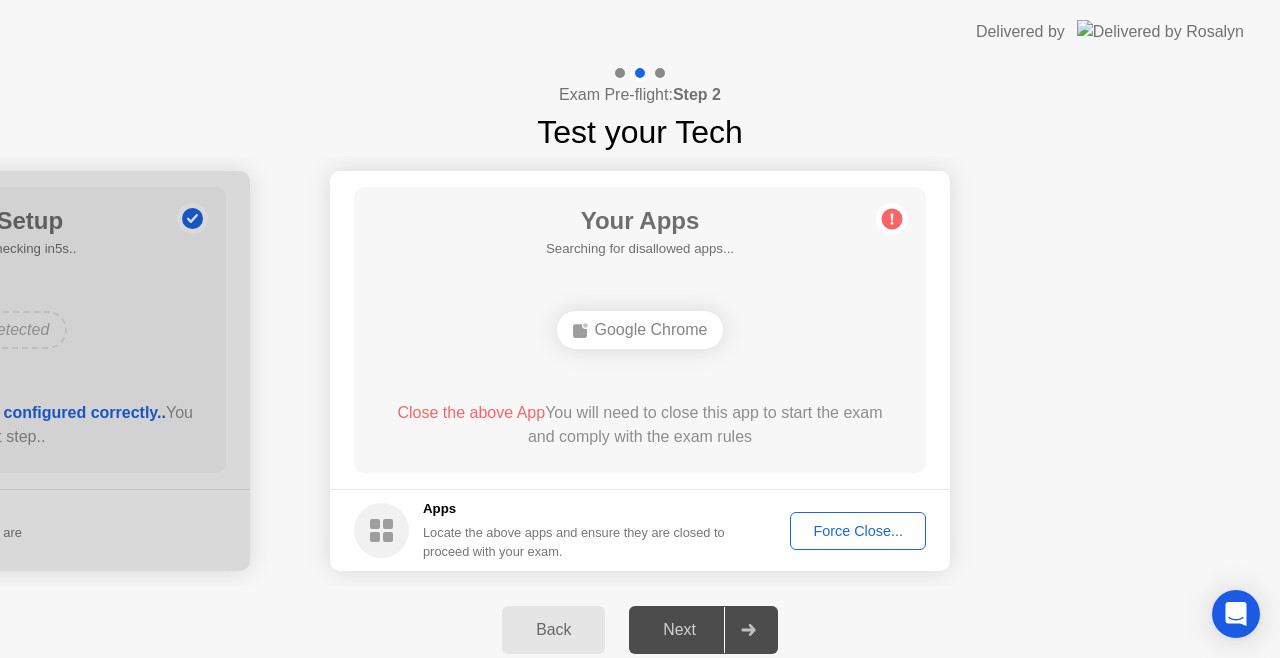 click on "Force Close..." 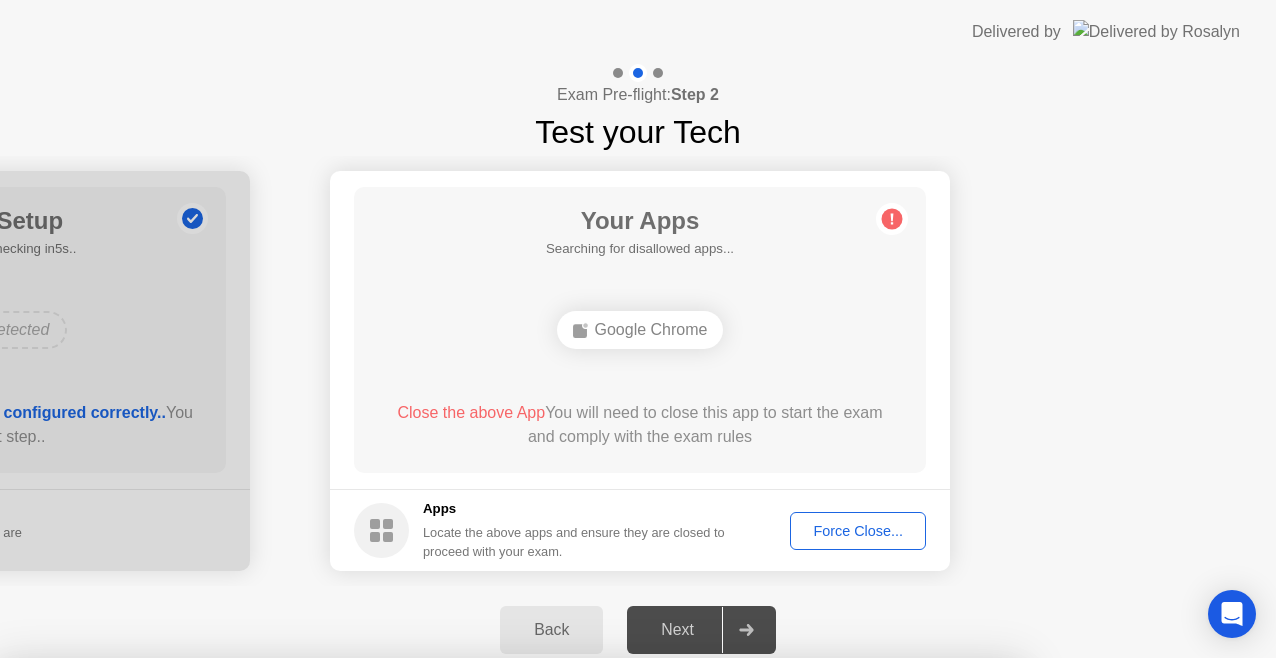 click on "Confirm" at bounding box center (577, 934) 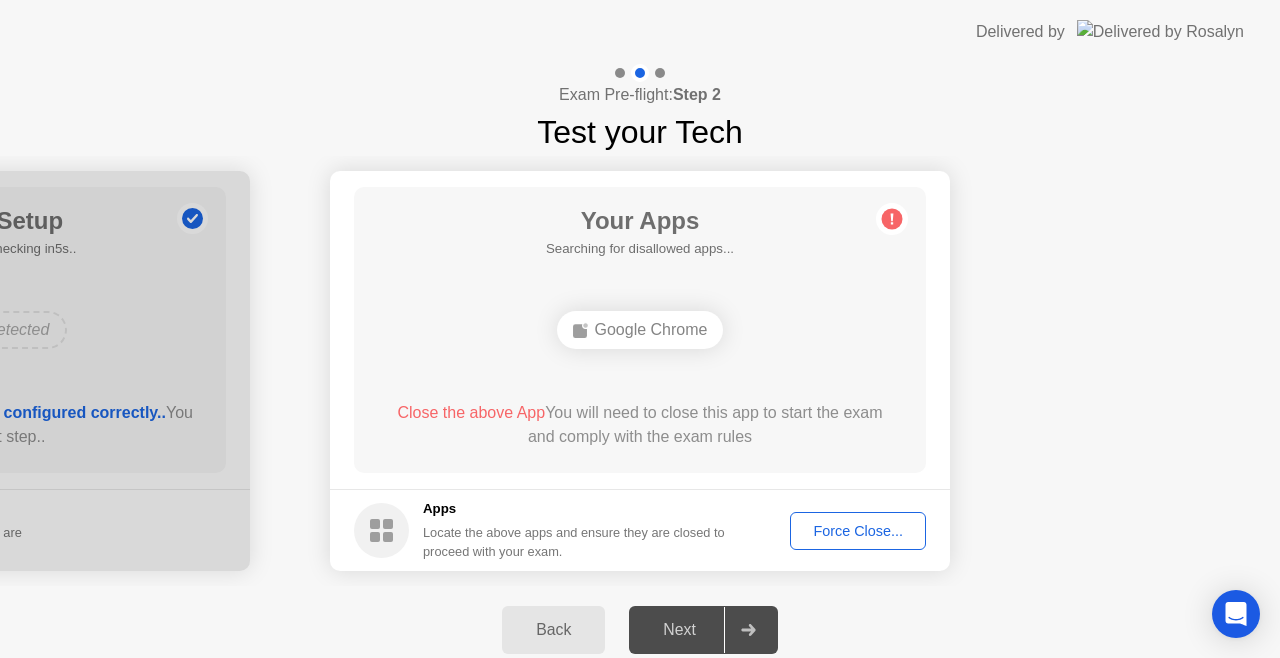 click on "Force Close..." 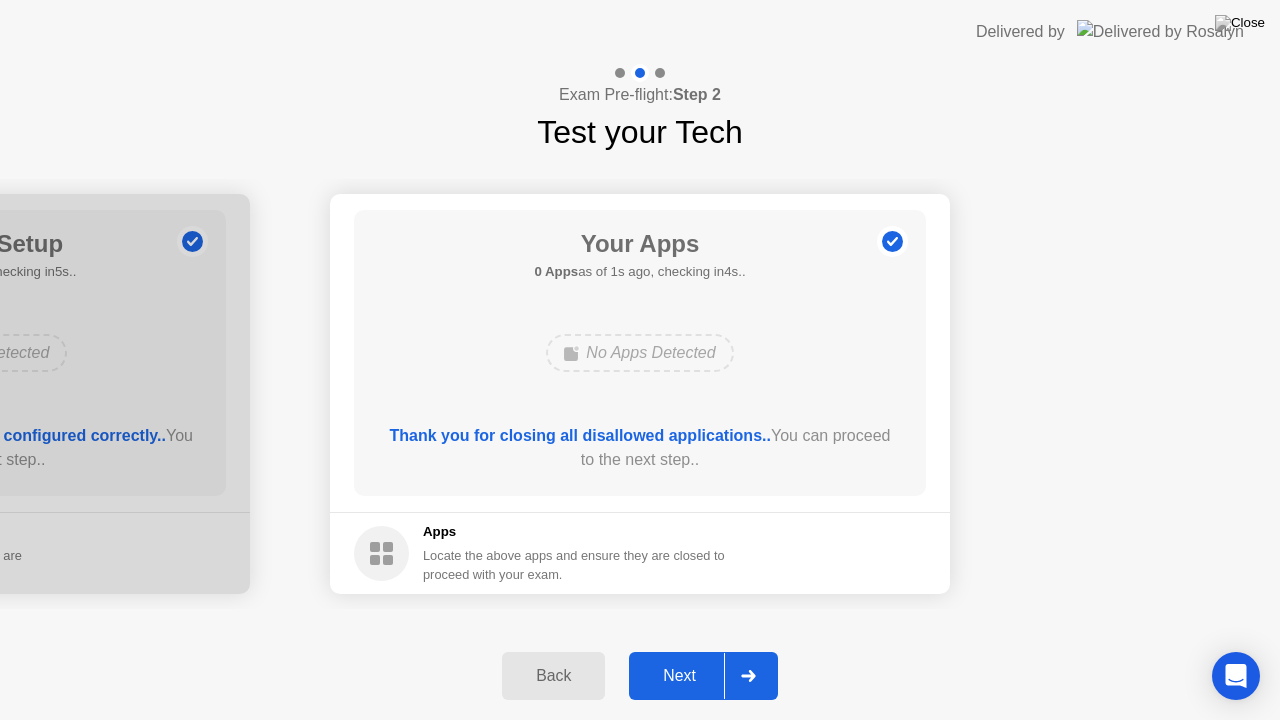 click on "Next" 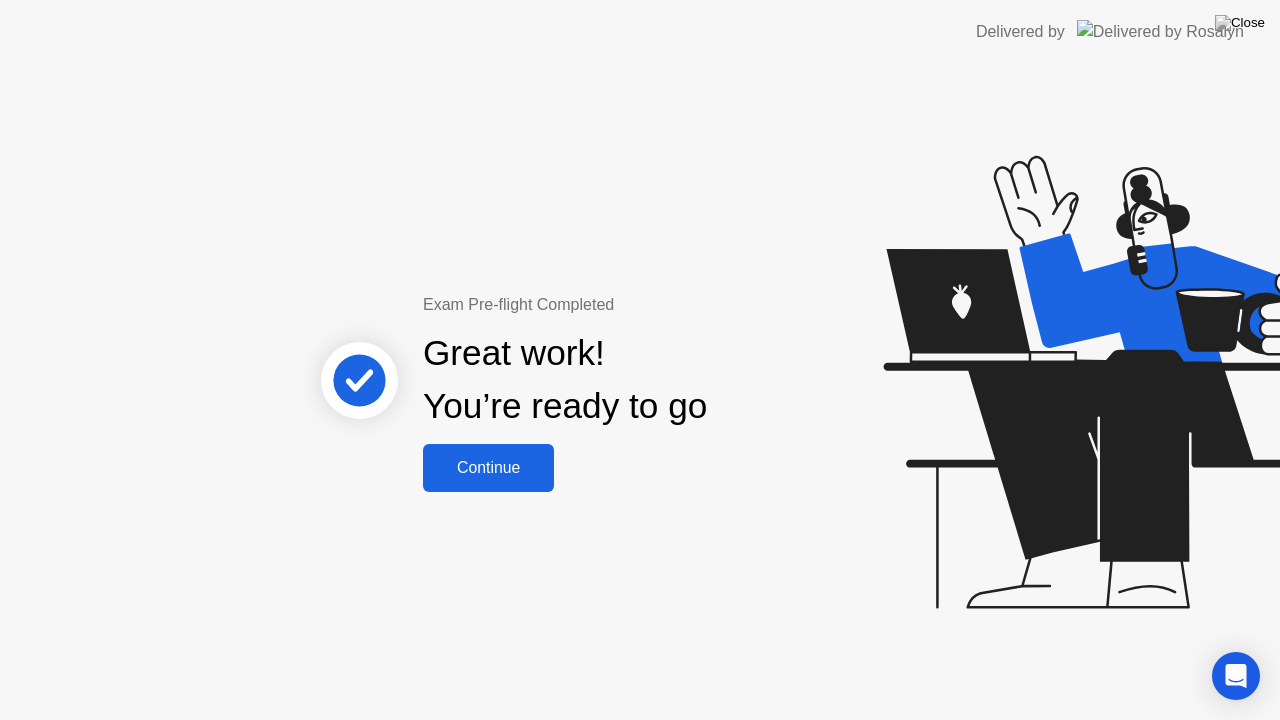 click on "Continue" 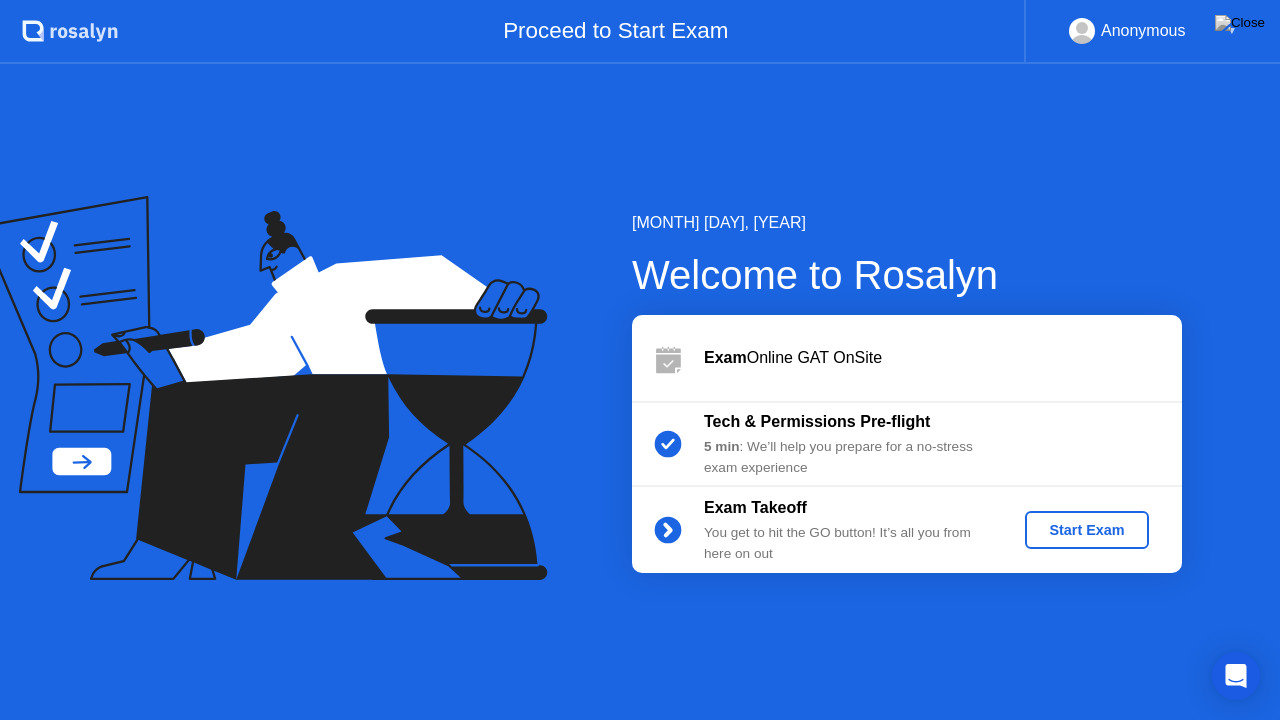 click on "Start Exam" 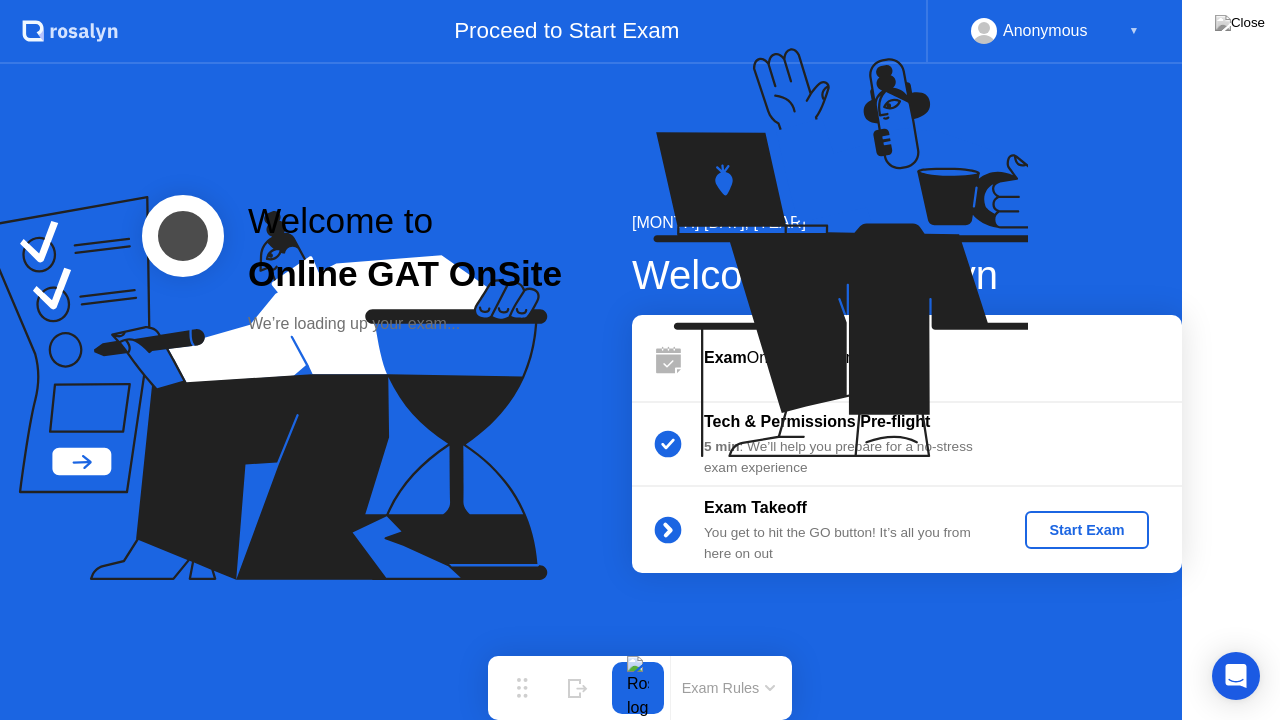 click 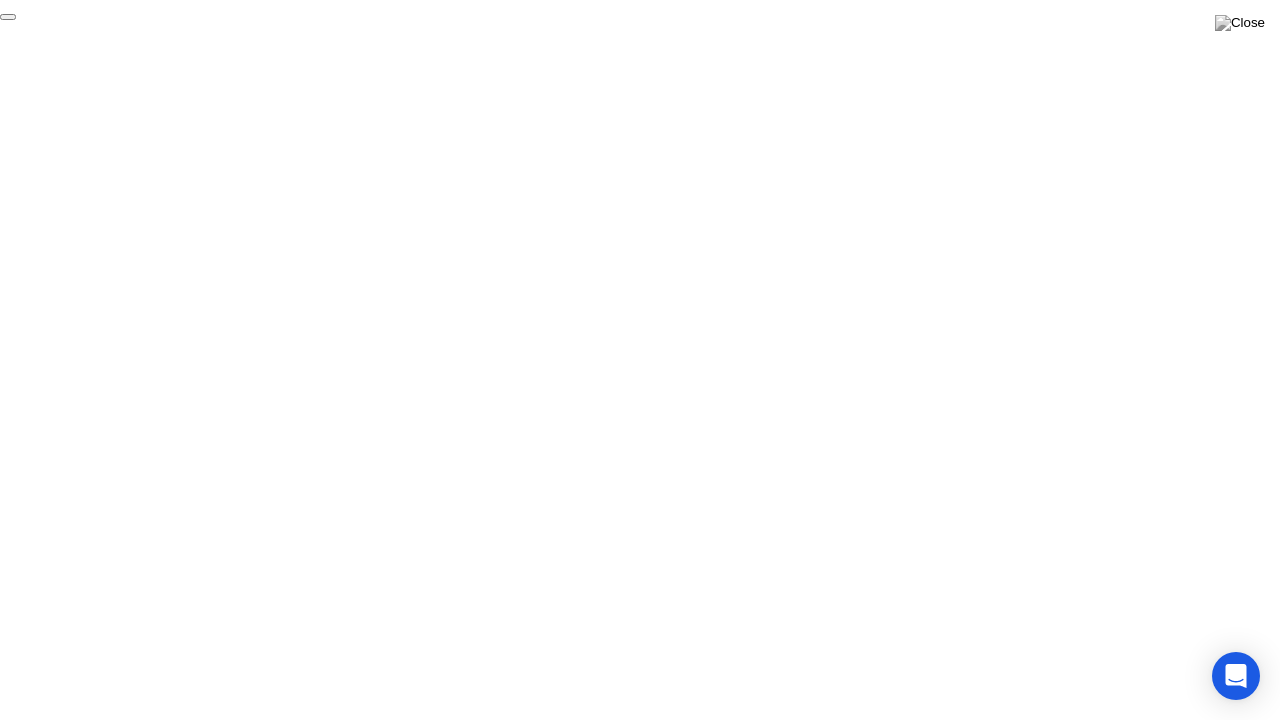 click on "End Proctoring Session" 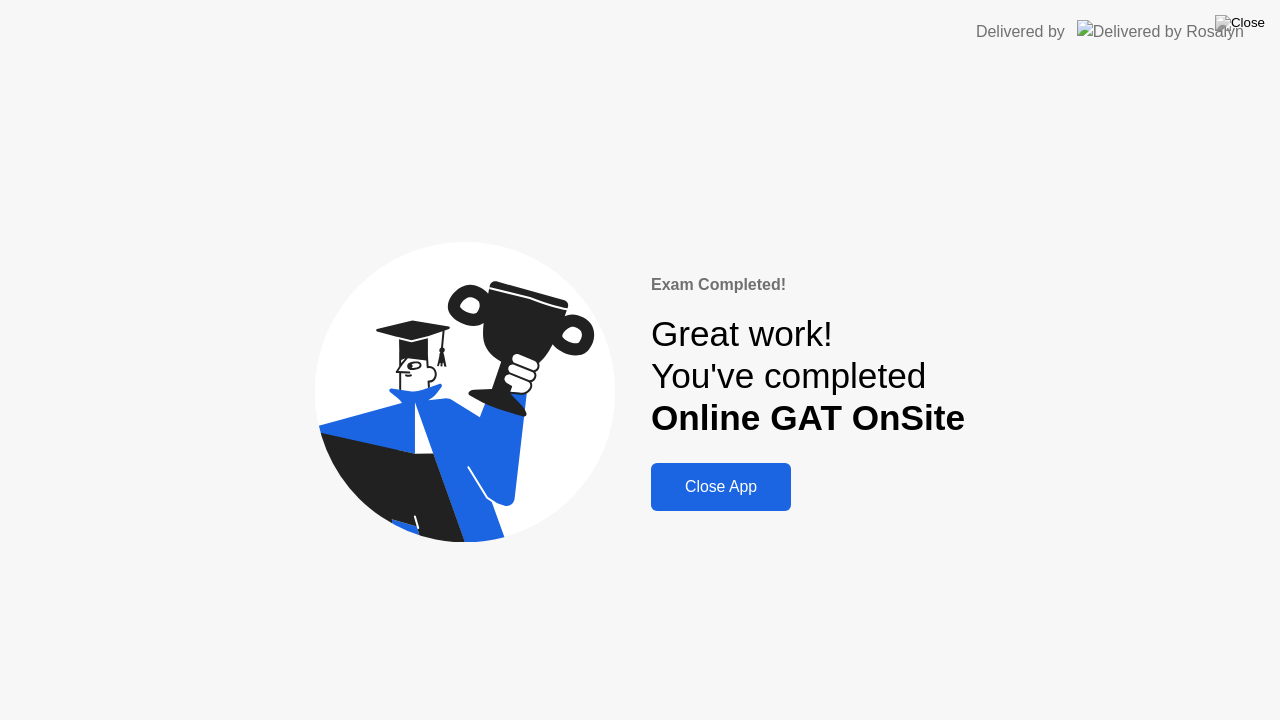 click on "Close App" 